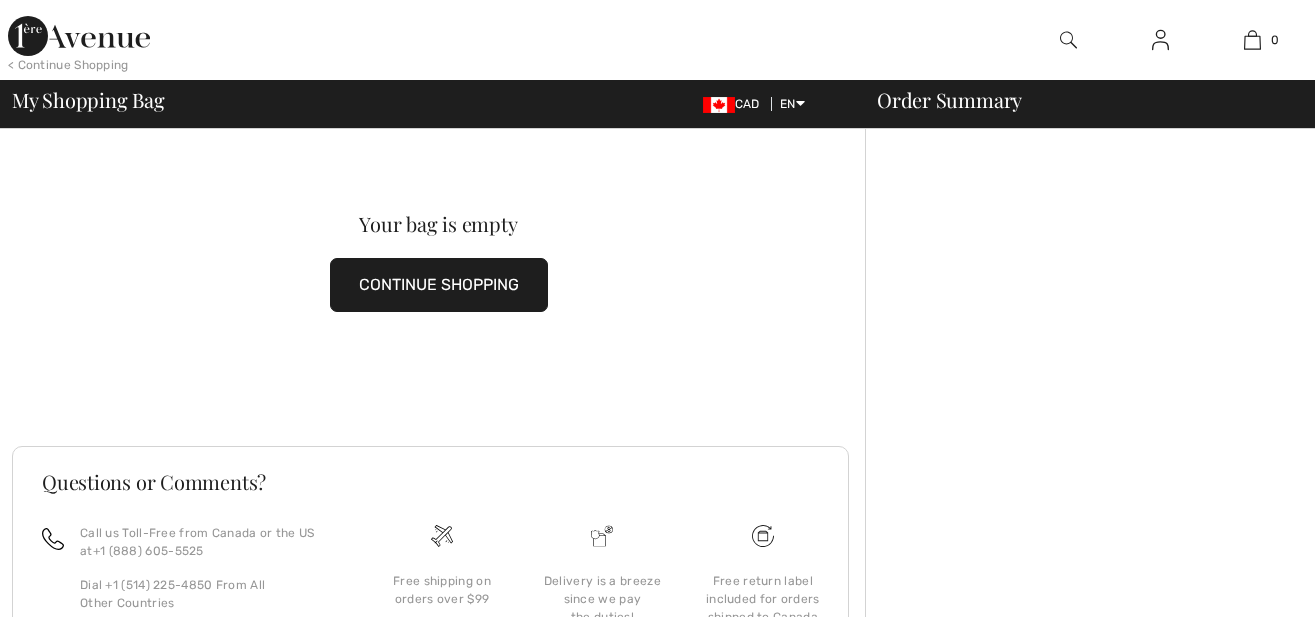 scroll, scrollTop: 0, scrollLeft: 0, axis: both 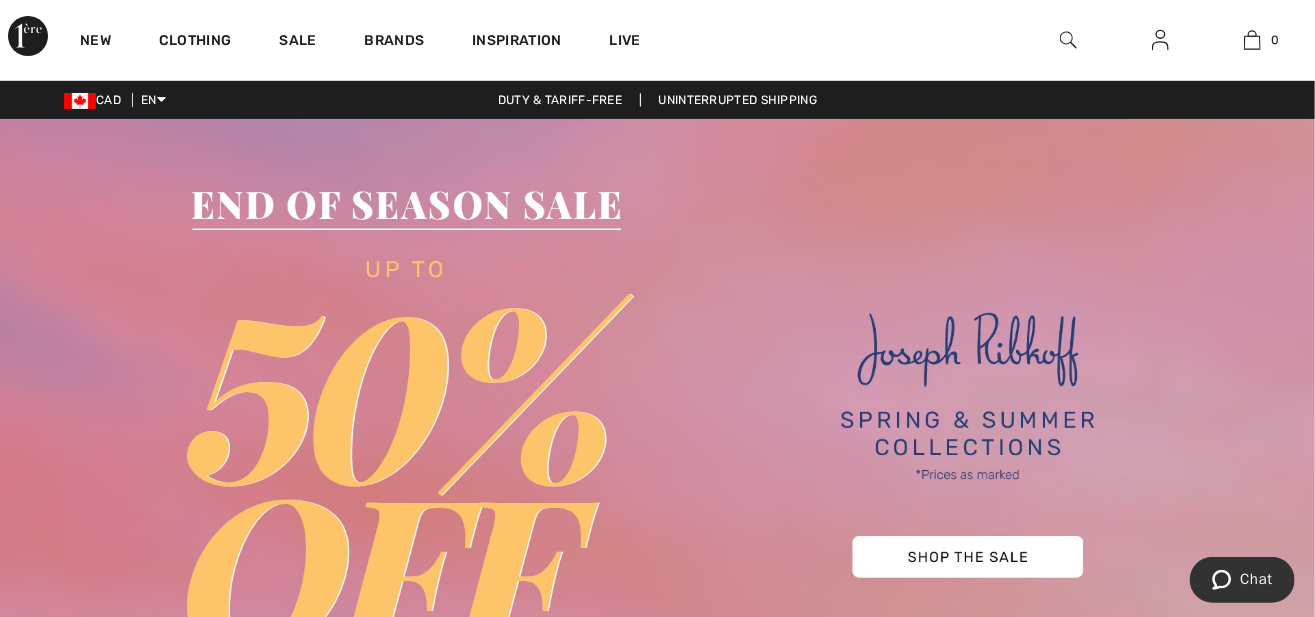click at bounding box center [1068, 40] 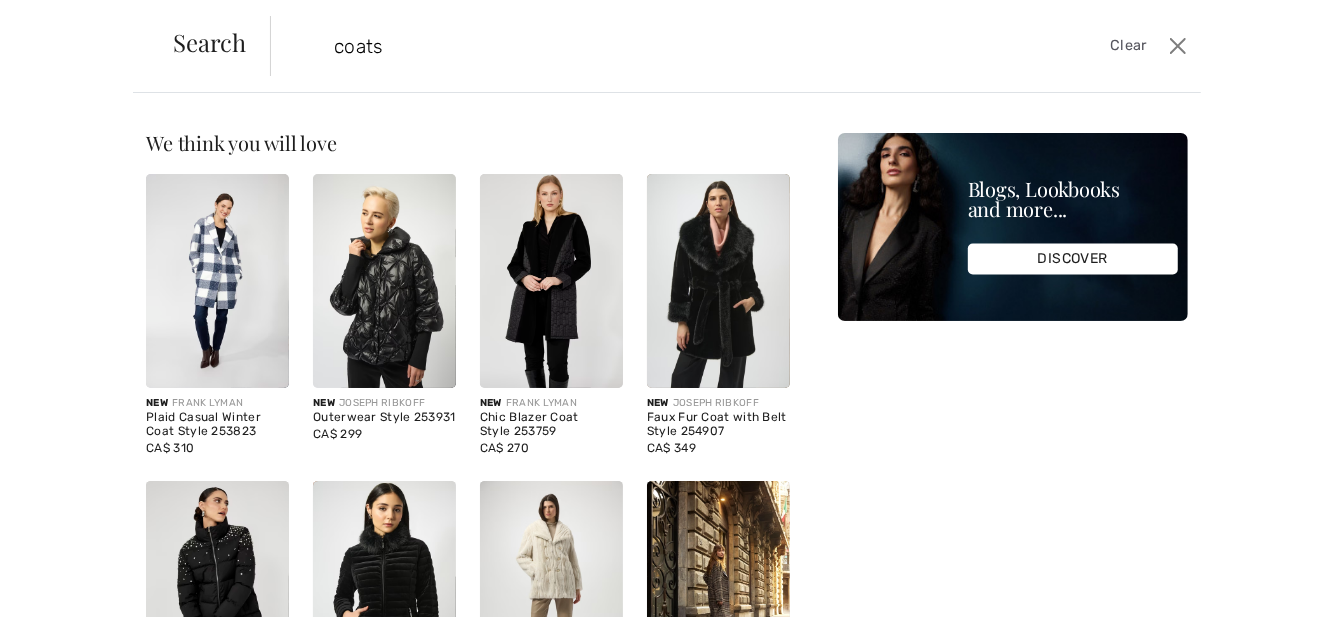 type on "coats" 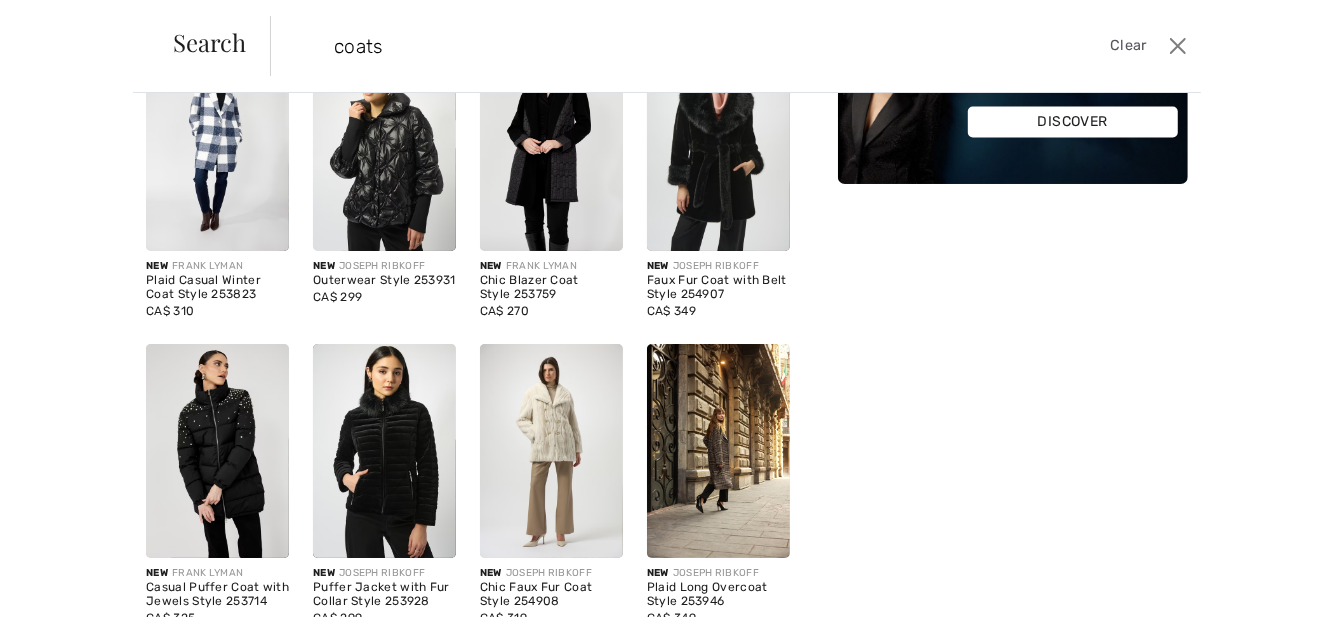 scroll, scrollTop: 144, scrollLeft: 0, axis: vertical 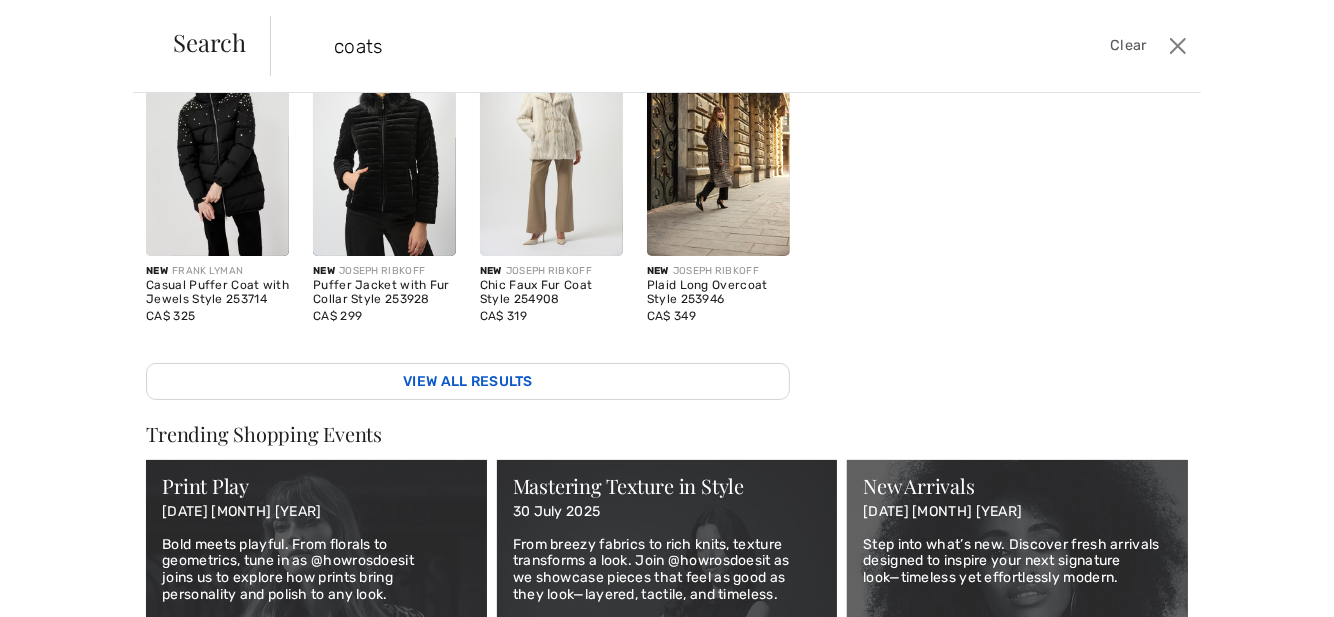 click on "View All Results" at bounding box center (468, 381) 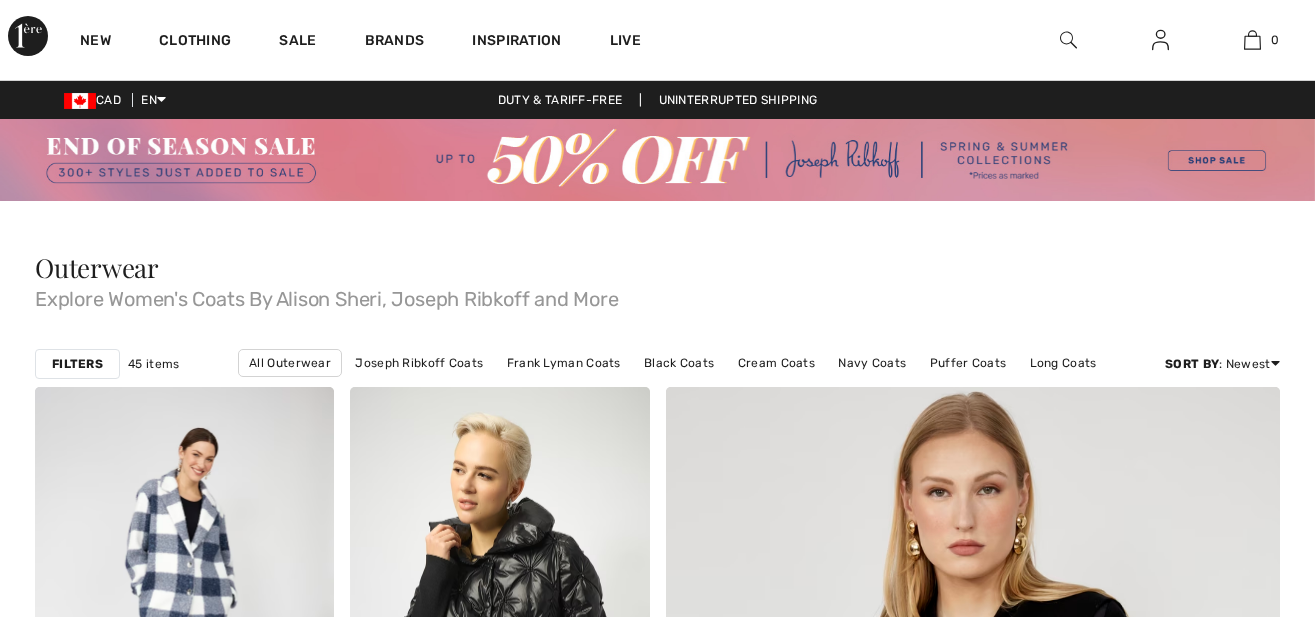 scroll, scrollTop: 0, scrollLeft: 0, axis: both 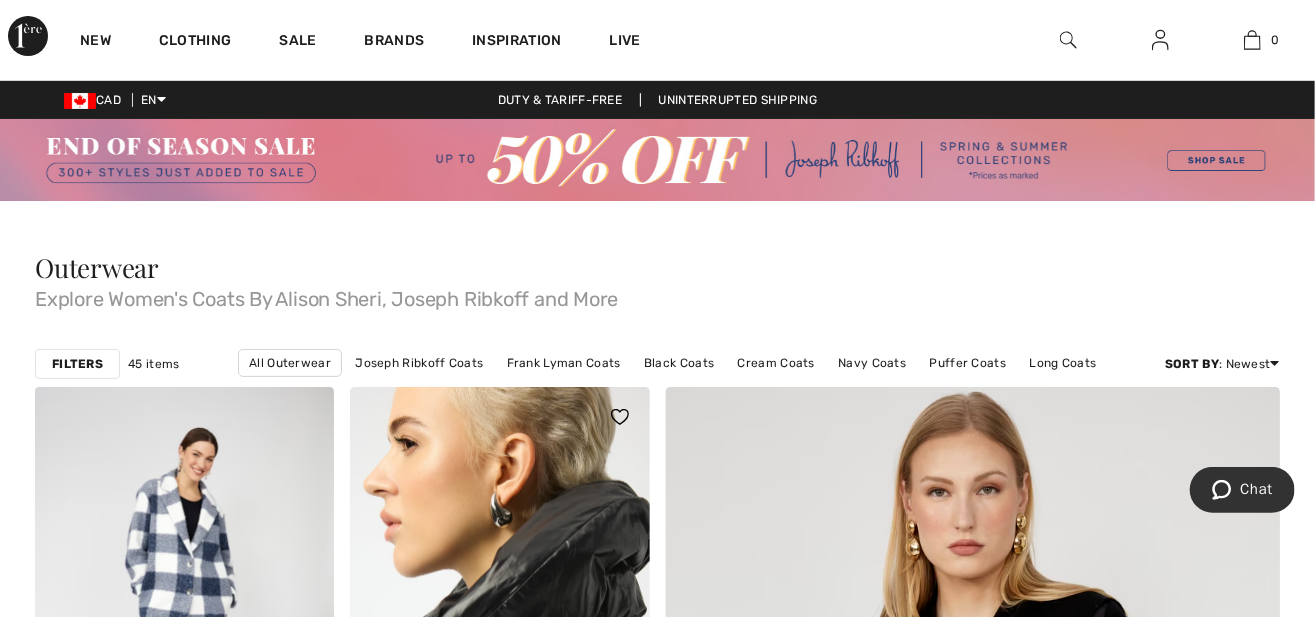 click at bounding box center (499, 611) 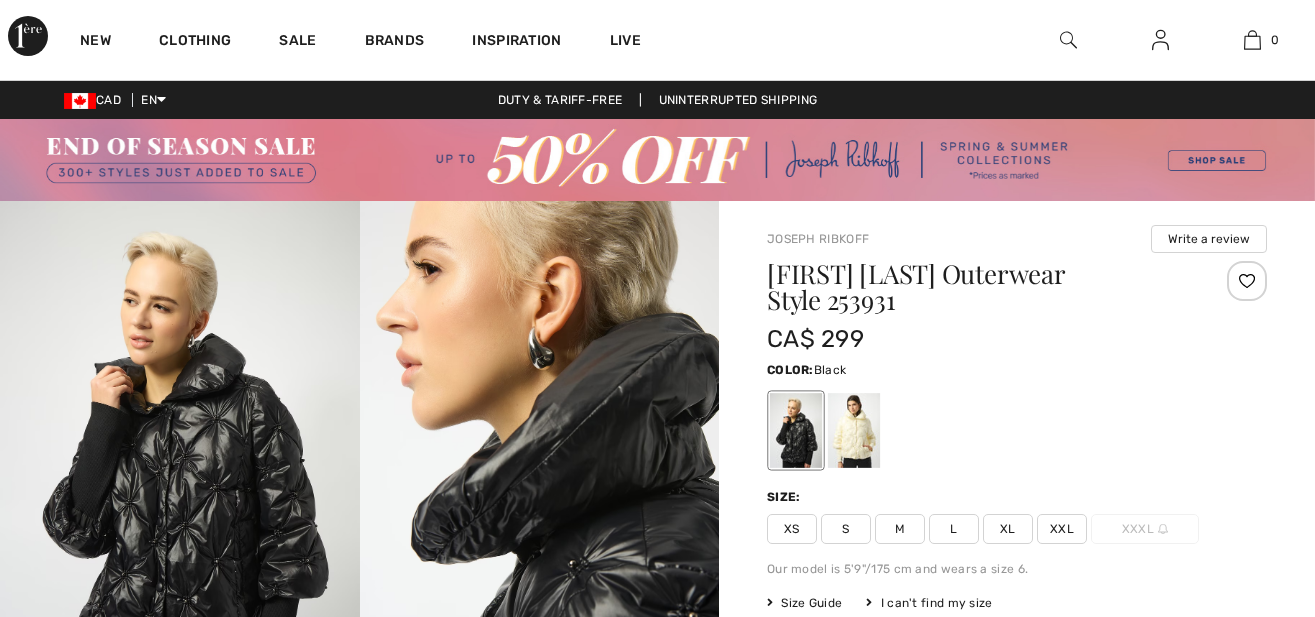 scroll, scrollTop: 0, scrollLeft: 0, axis: both 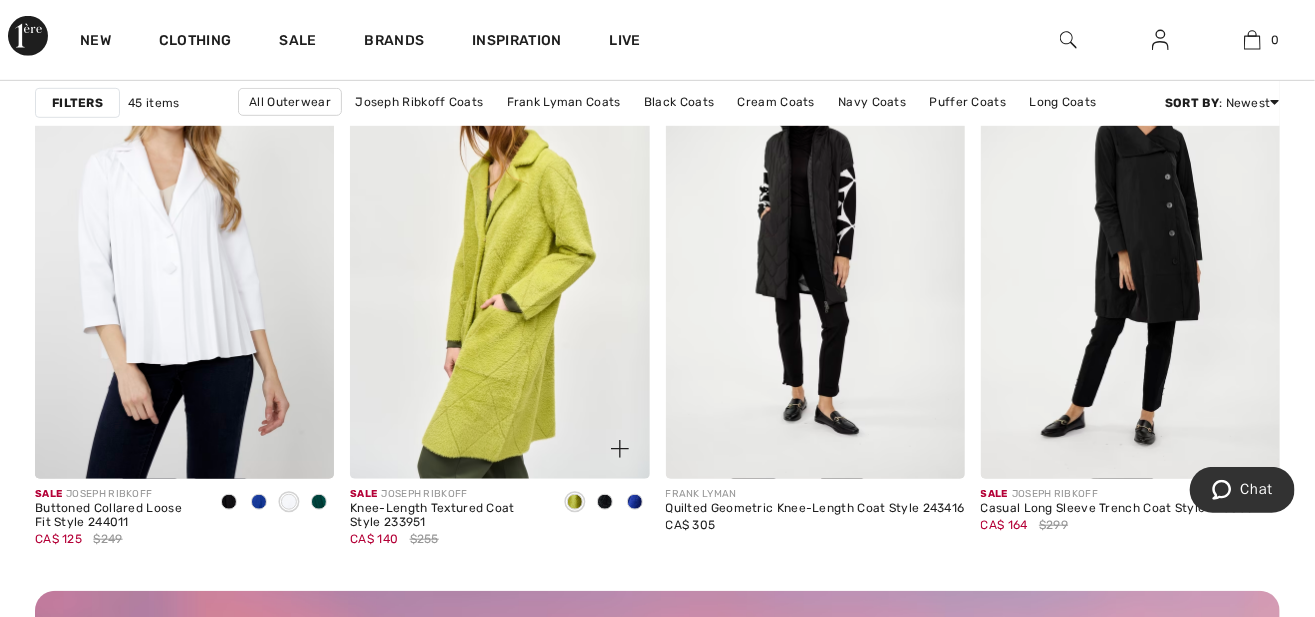 click at bounding box center [499, 254] 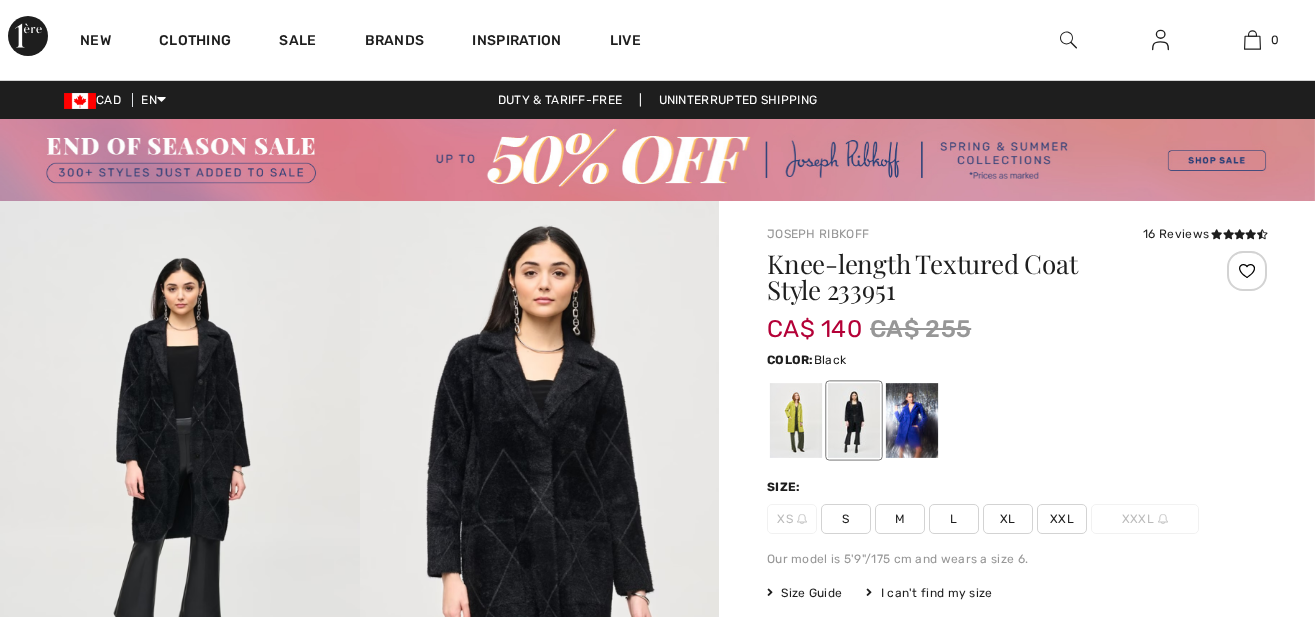 scroll, scrollTop: 0, scrollLeft: 0, axis: both 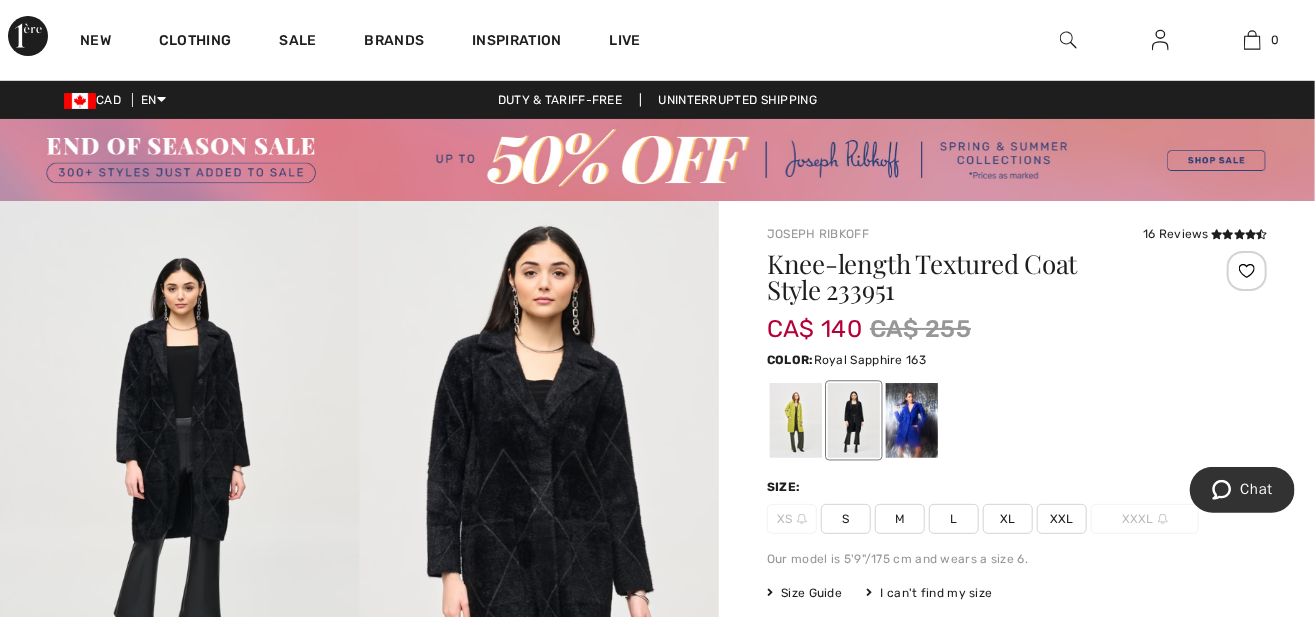 click at bounding box center (912, 420) 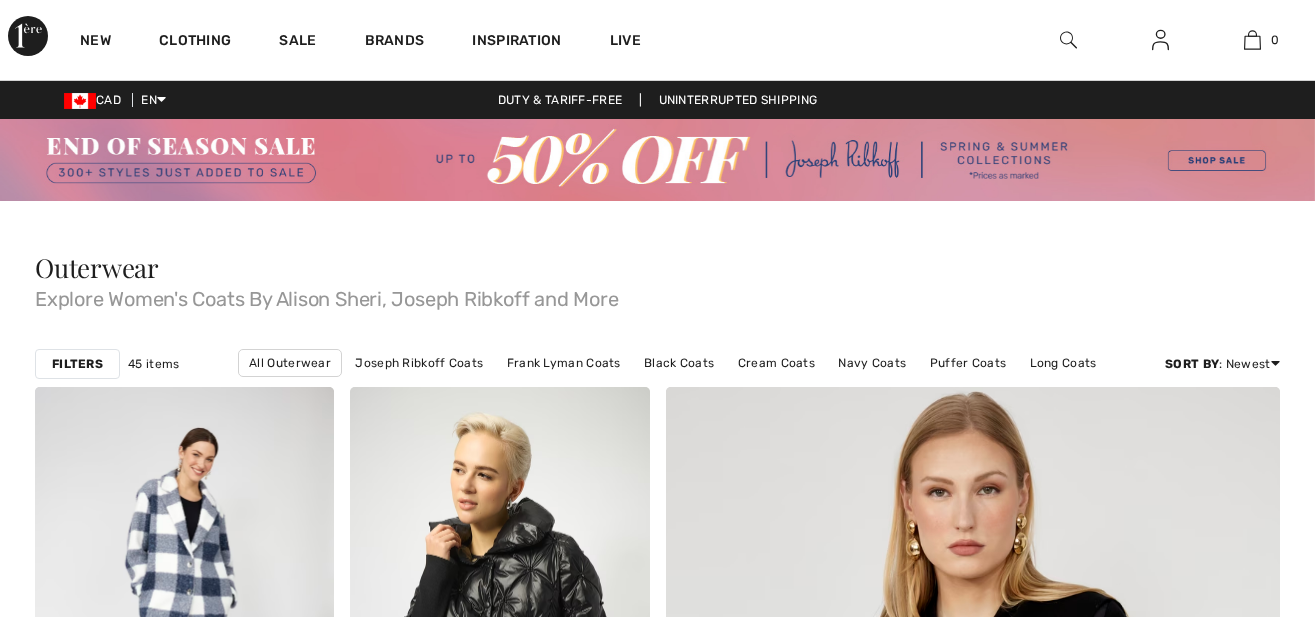 scroll, scrollTop: 3934, scrollLeft: 0, axis: vertical 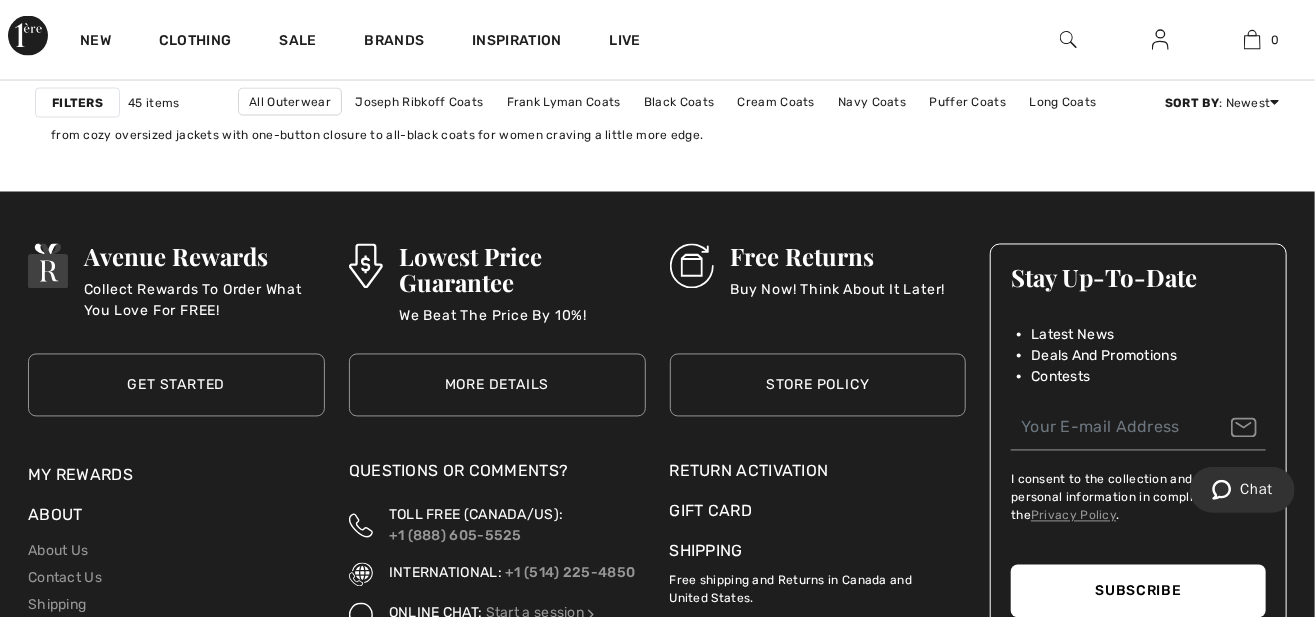 click on "Joseph Ribkoff outerwear" at bounding box center (680, 117) 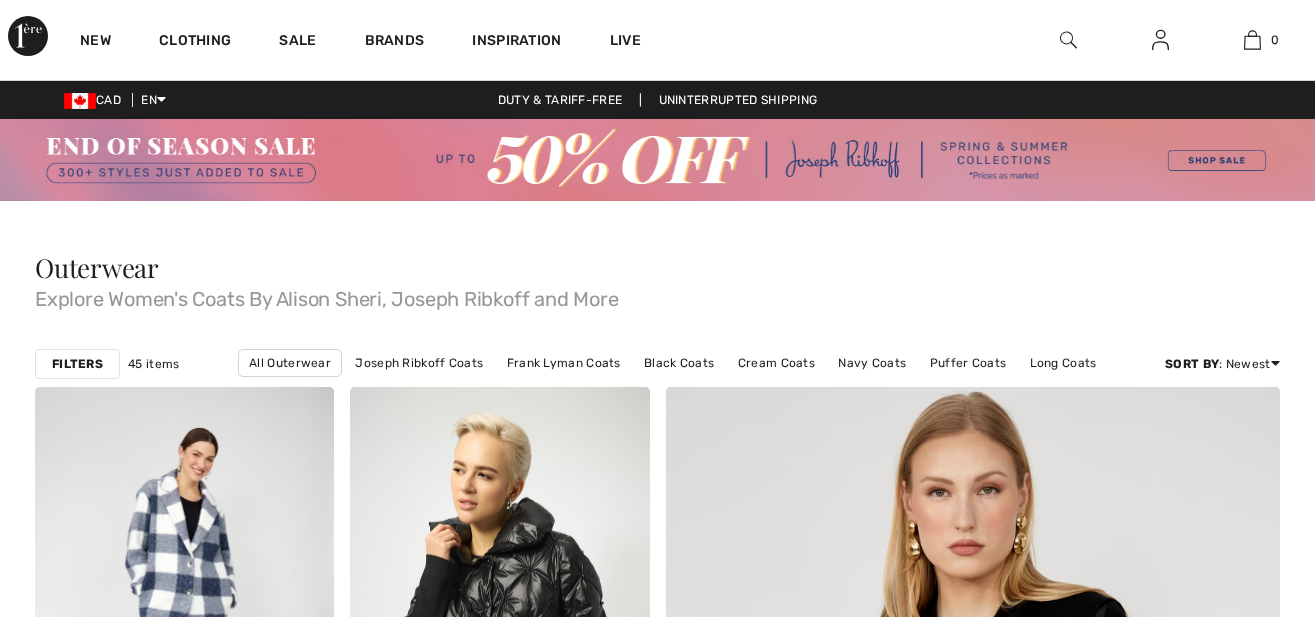 scroll, scrollTop: 0, scrollLeft: 0, axis: both 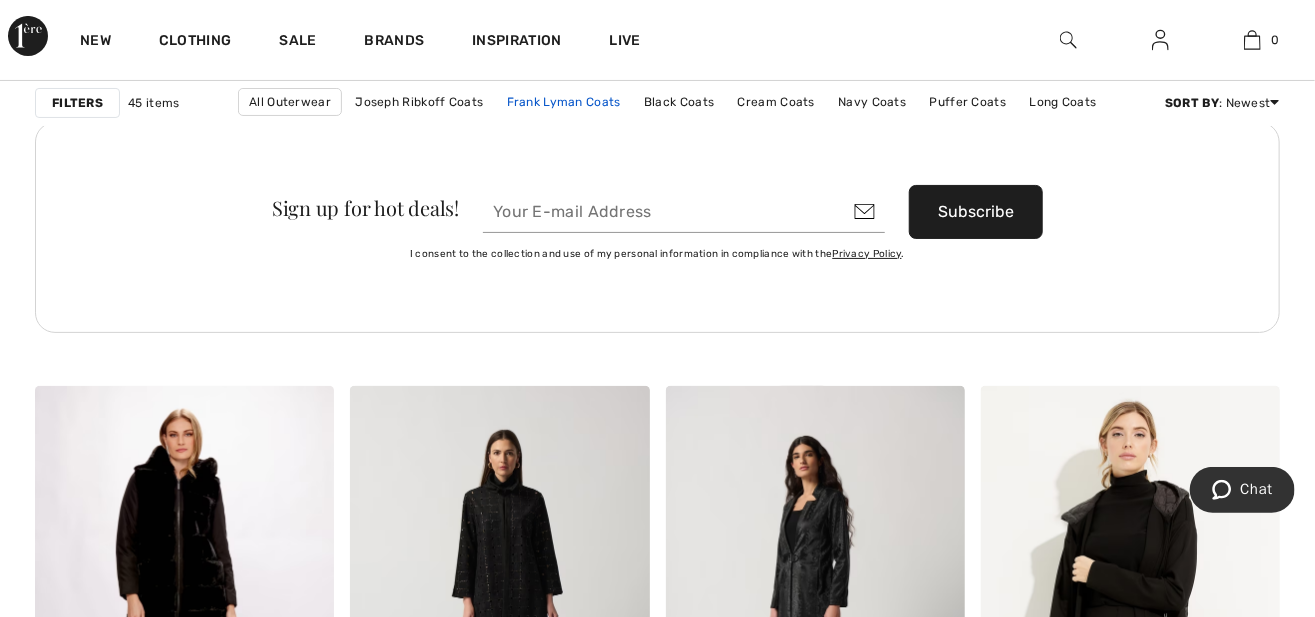 click on "Frank Lyman Coats" at bounding box center (564, 102) 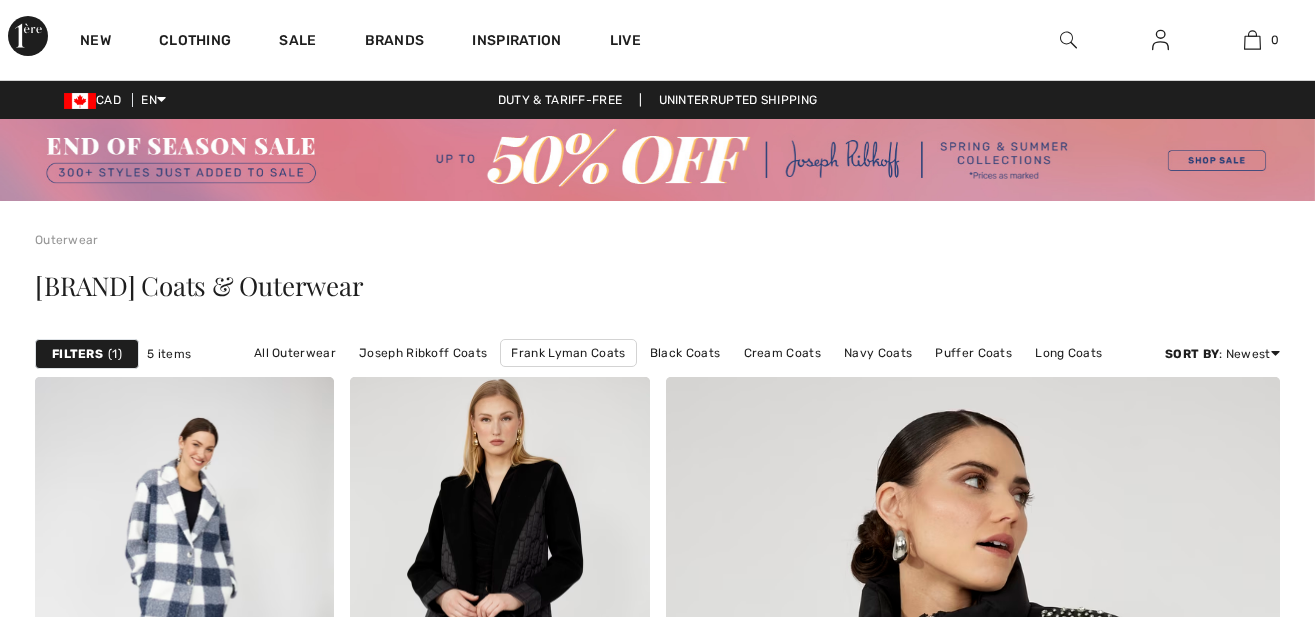 scroll, scrollTop: 0, scrollLeft: 0, axis: both 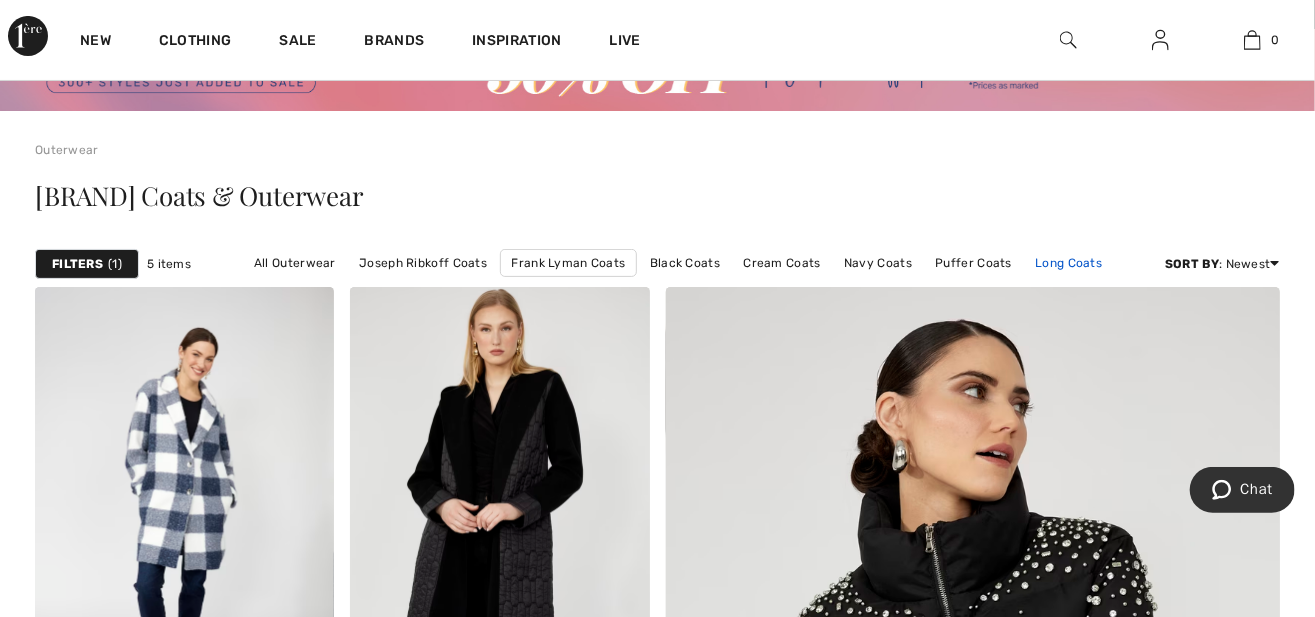 click on "Long Coats" at bounding box center [1068, 263] 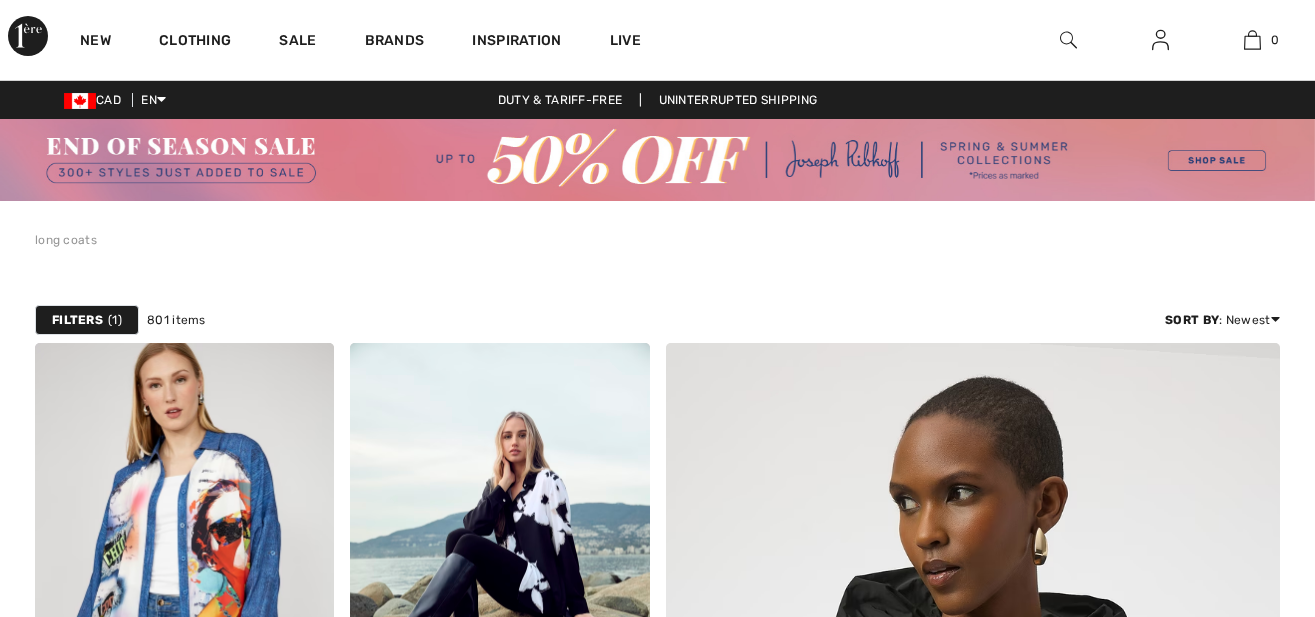 scroll, scrollTop: 0, scrollLeft: 0, axis: both 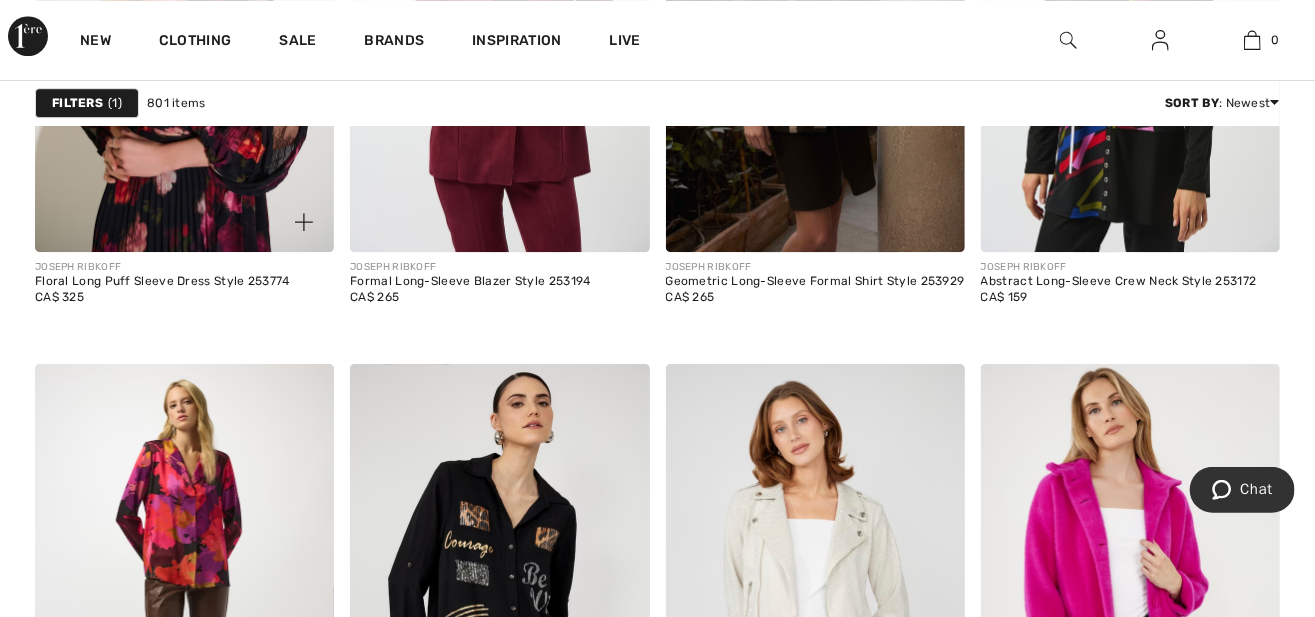 click at bounding box center (184, 27) 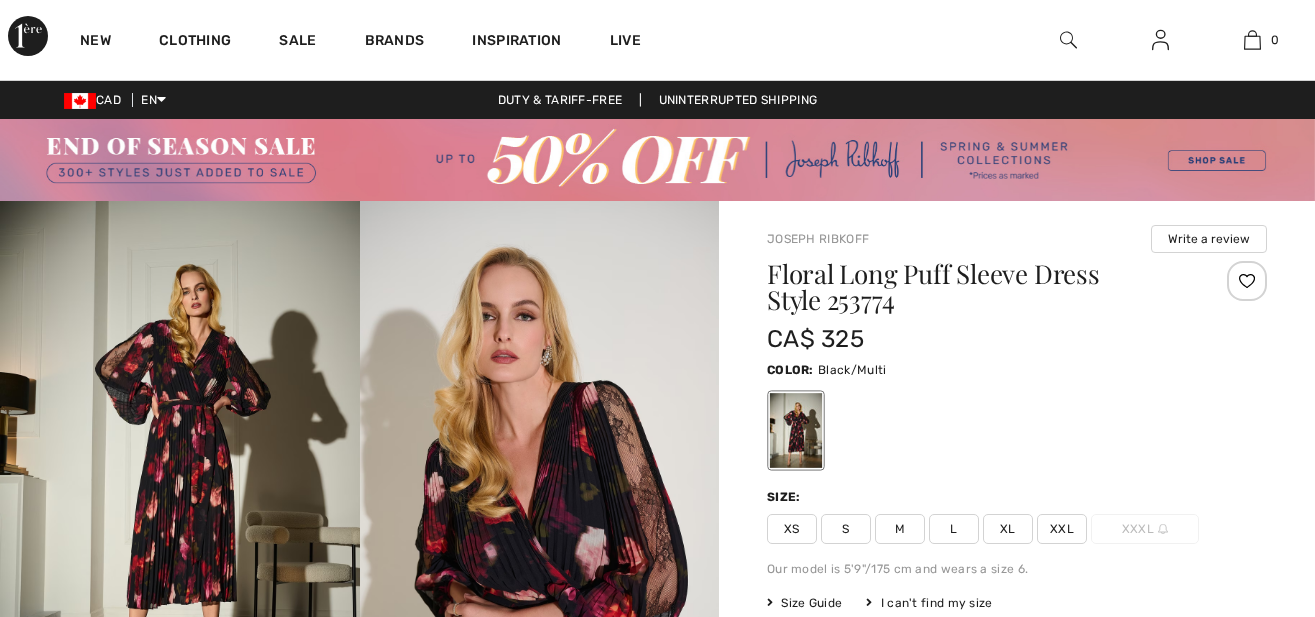 scroll, scrollTop: 0, scrollLeft: 0, axis: both 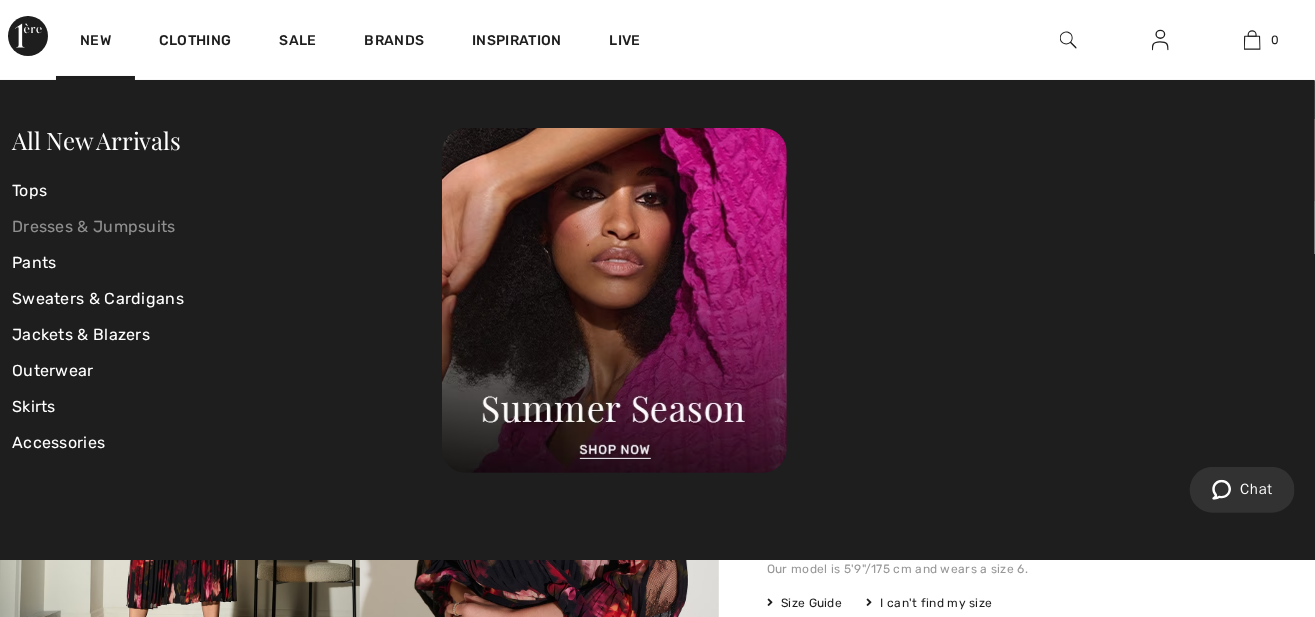 click on "Dresses & Jumpsuits" at bounding box center (227, 227) 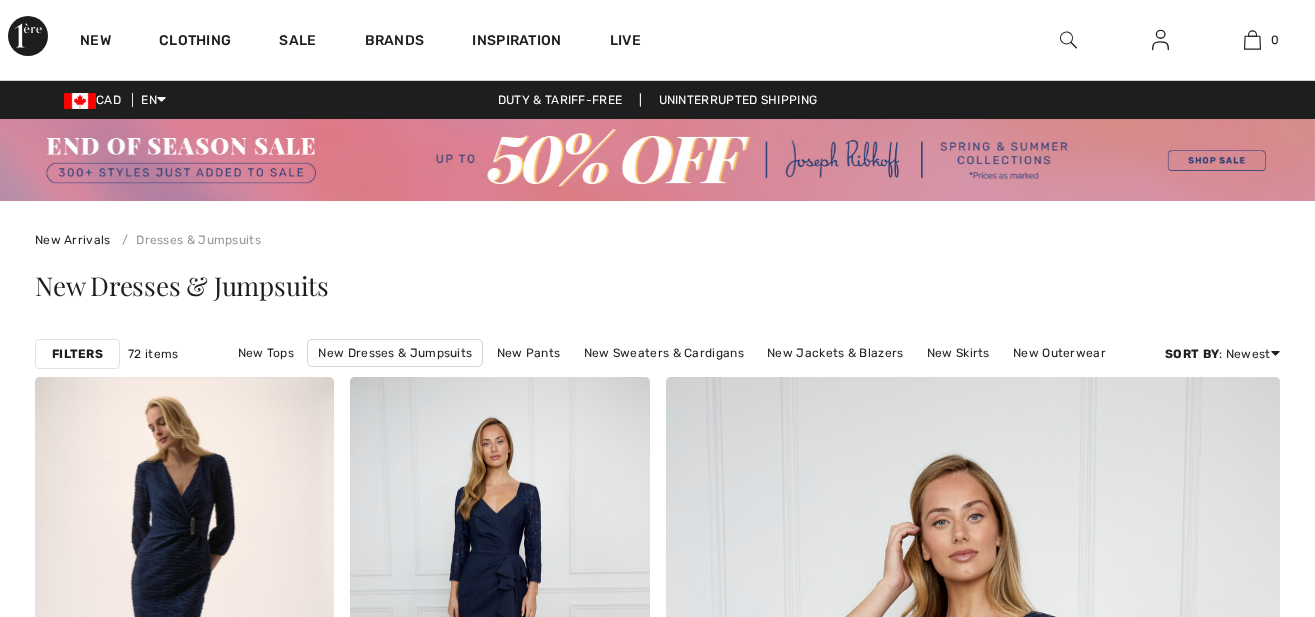 scroll, scrollTop: 0, scrollLeft: 0, axis: both 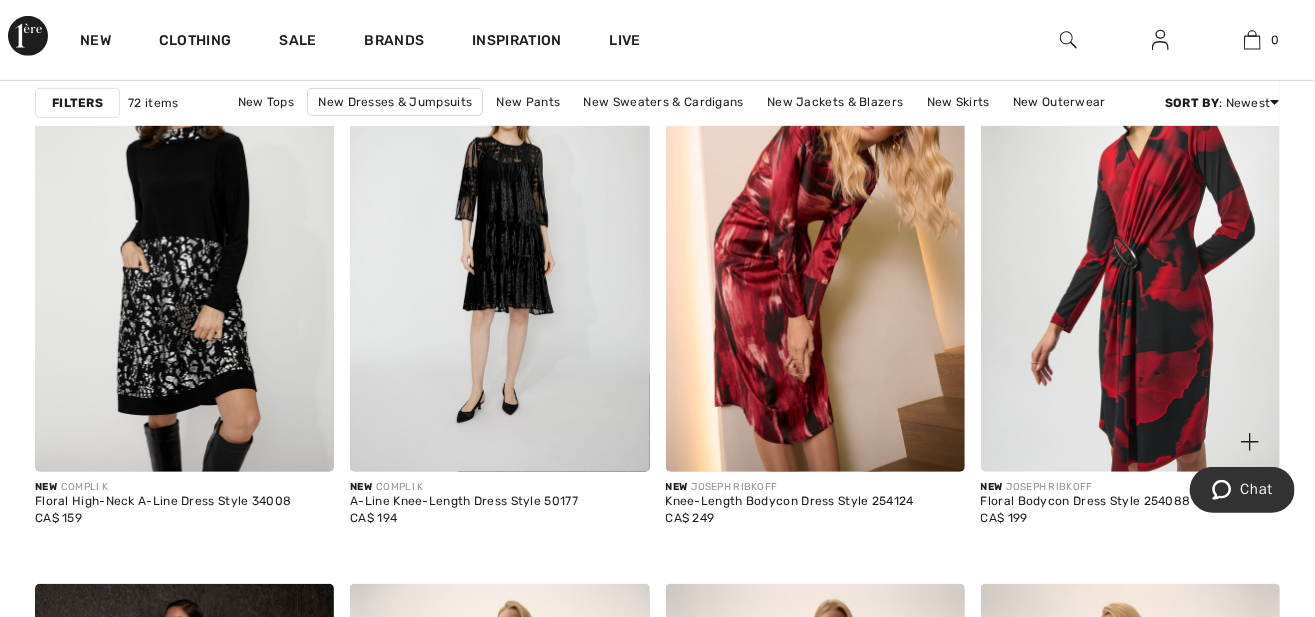 click at bounding box center [1130, 247] 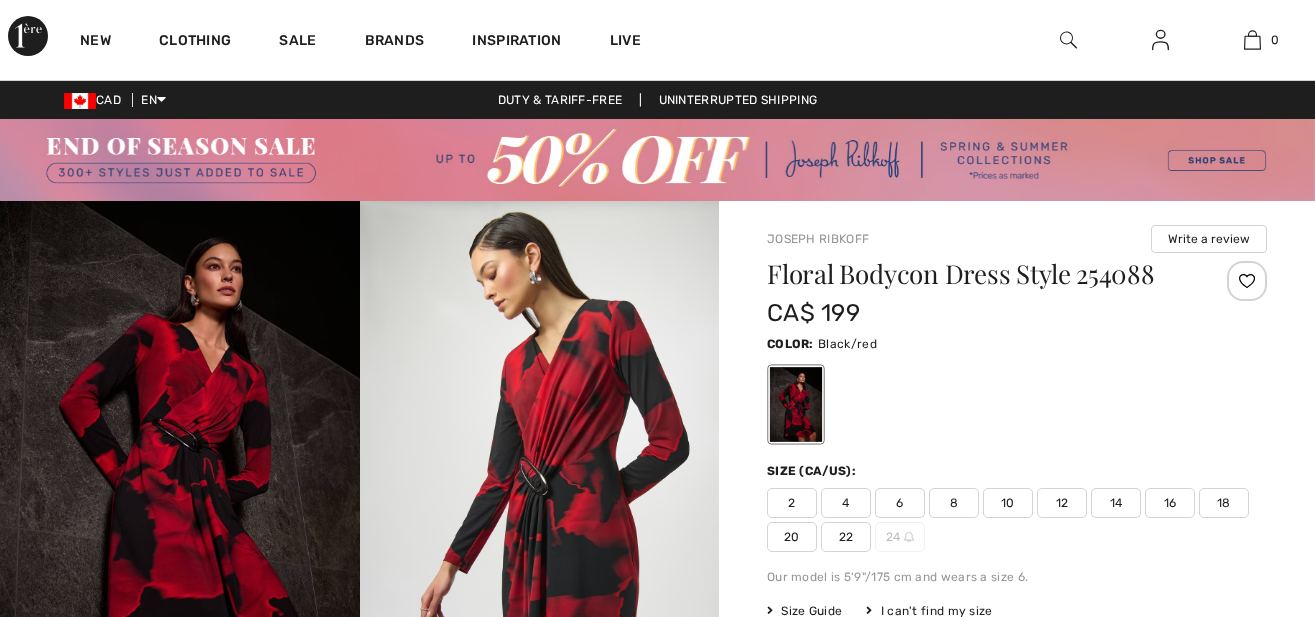 scroll, scrollTop: 0, scrollLeft: 0, axis: both 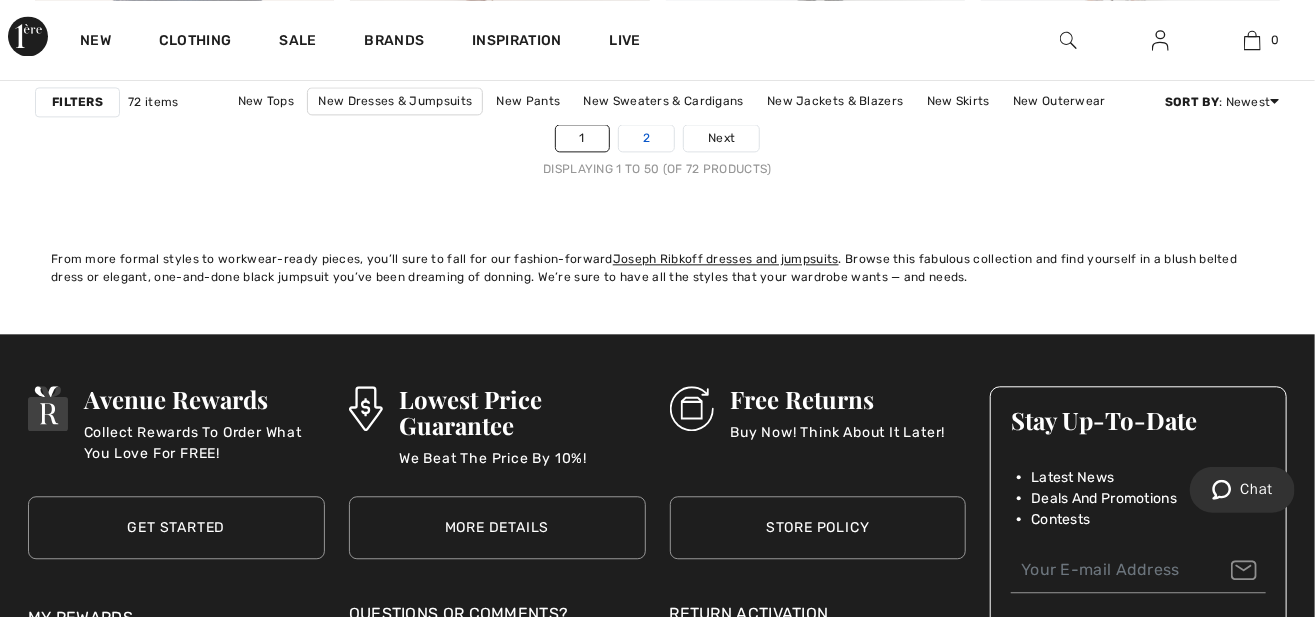 click on "2" at bounding box center [646, 138] 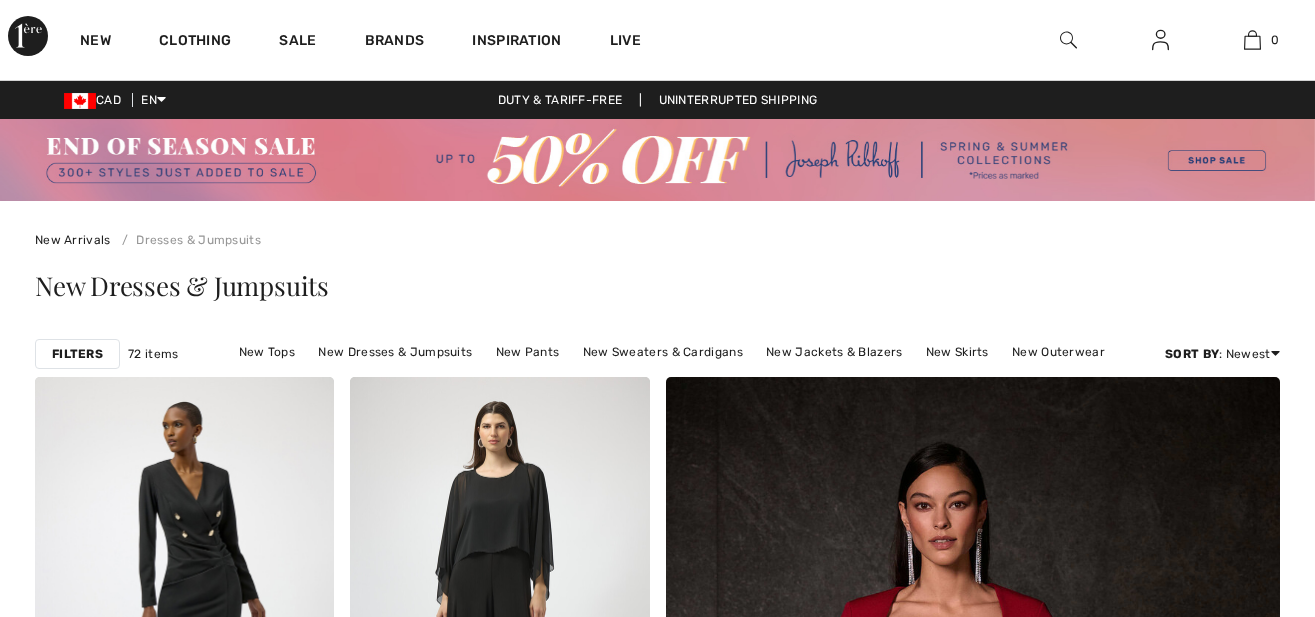 scroll, scrollTop: 0, scrollLeft: 0, axis: both 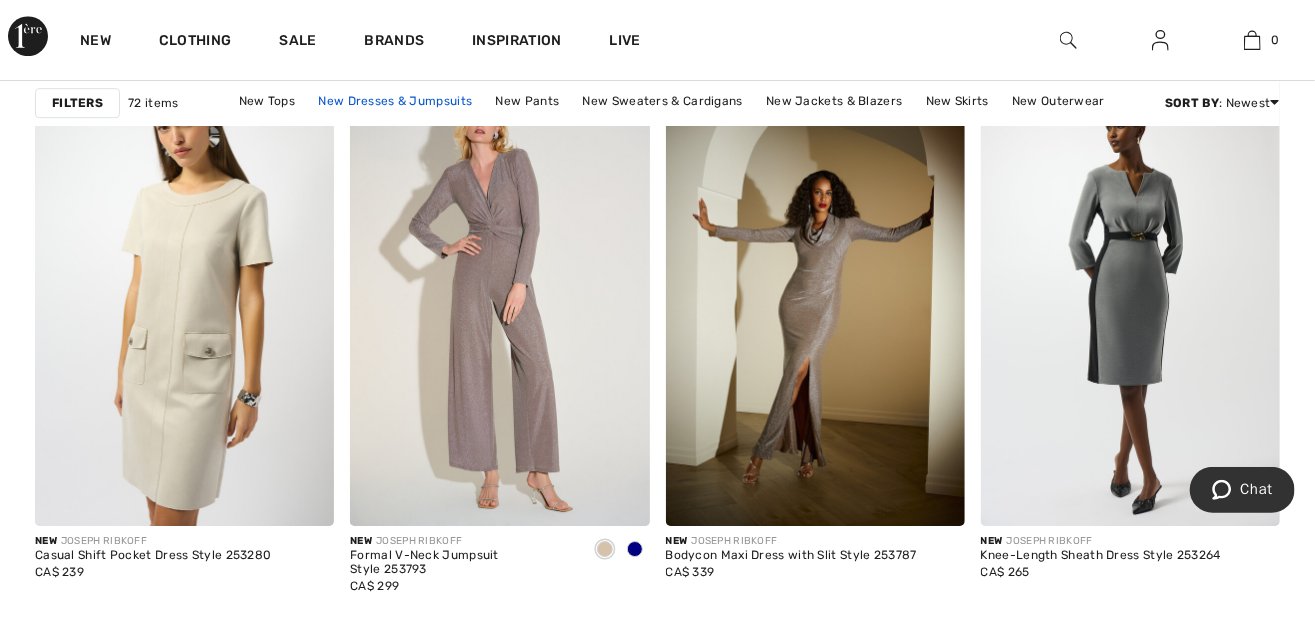 click on "New Dresses & Jumpsuits" at bounding box center [395, 101] 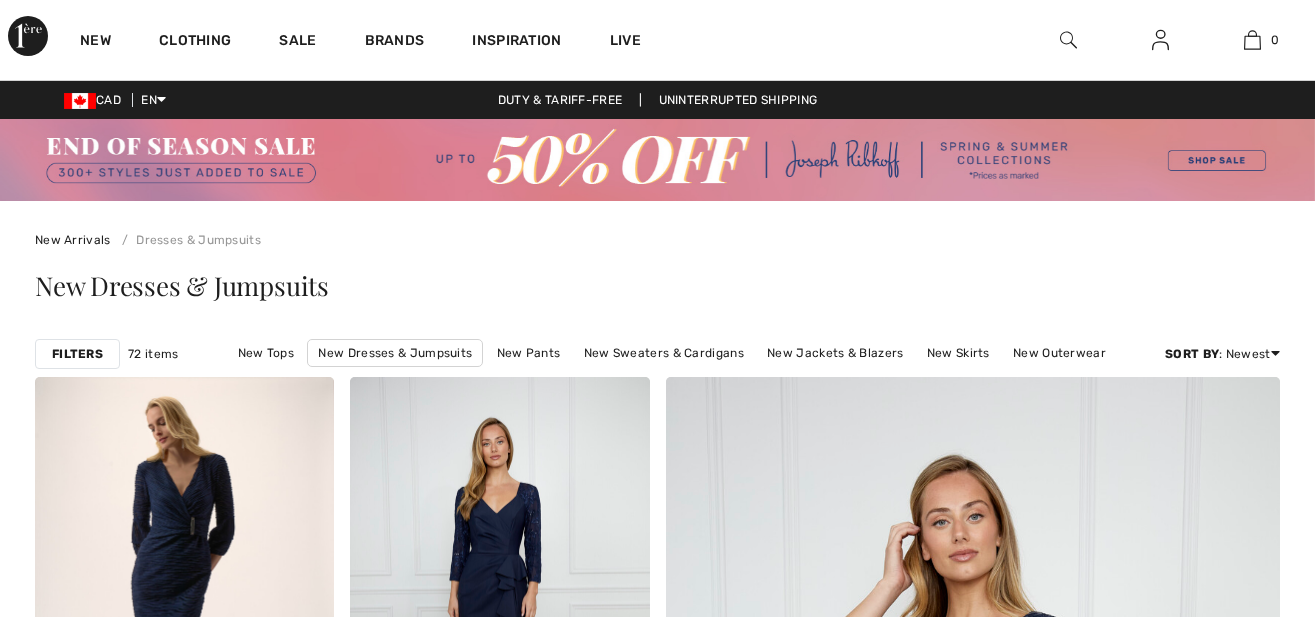 scroll, scrollTop: 0, scrollLeft: 0, axis: both 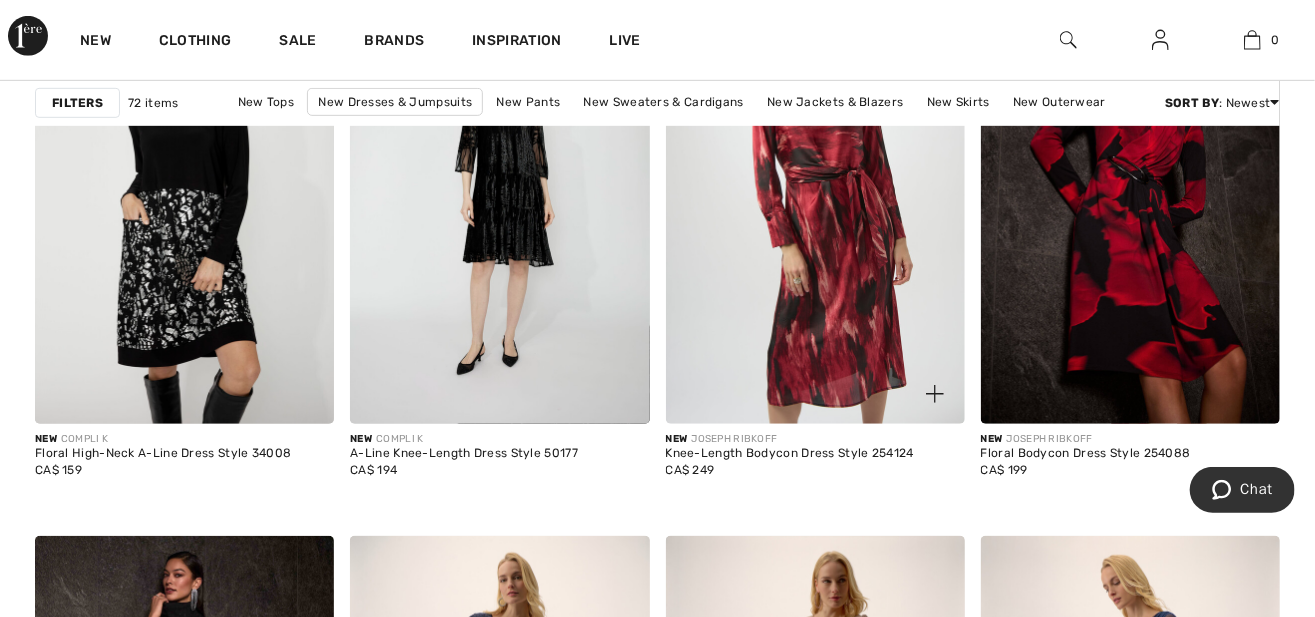 click at bounding box center (815, 199) 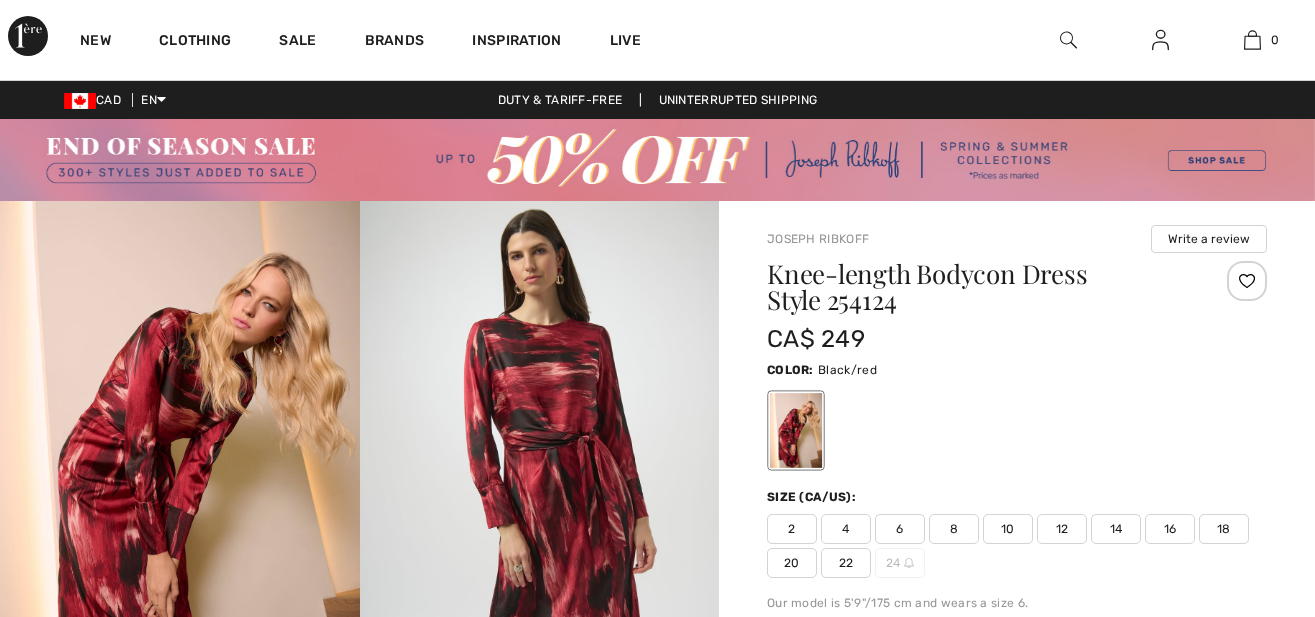 scroll, scrollTop: 0, scrollLeft: 0, axis: both 